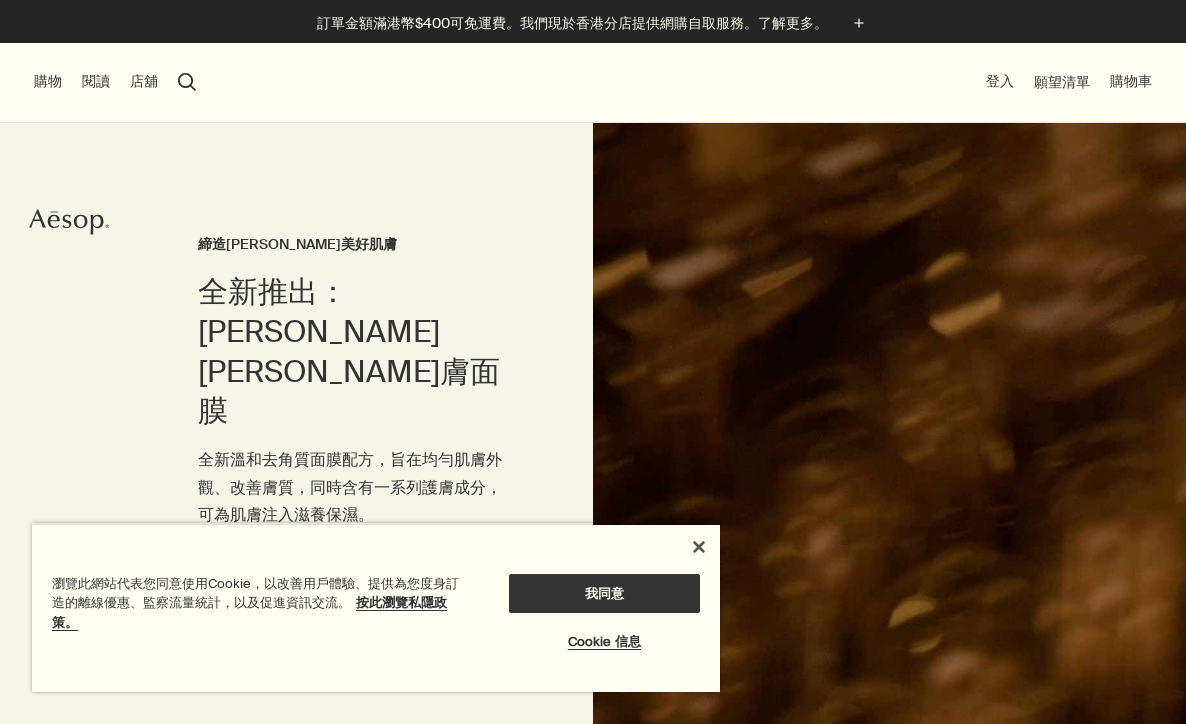 scroll, scrollTop: 0, scrollLeft: 0, axis: both 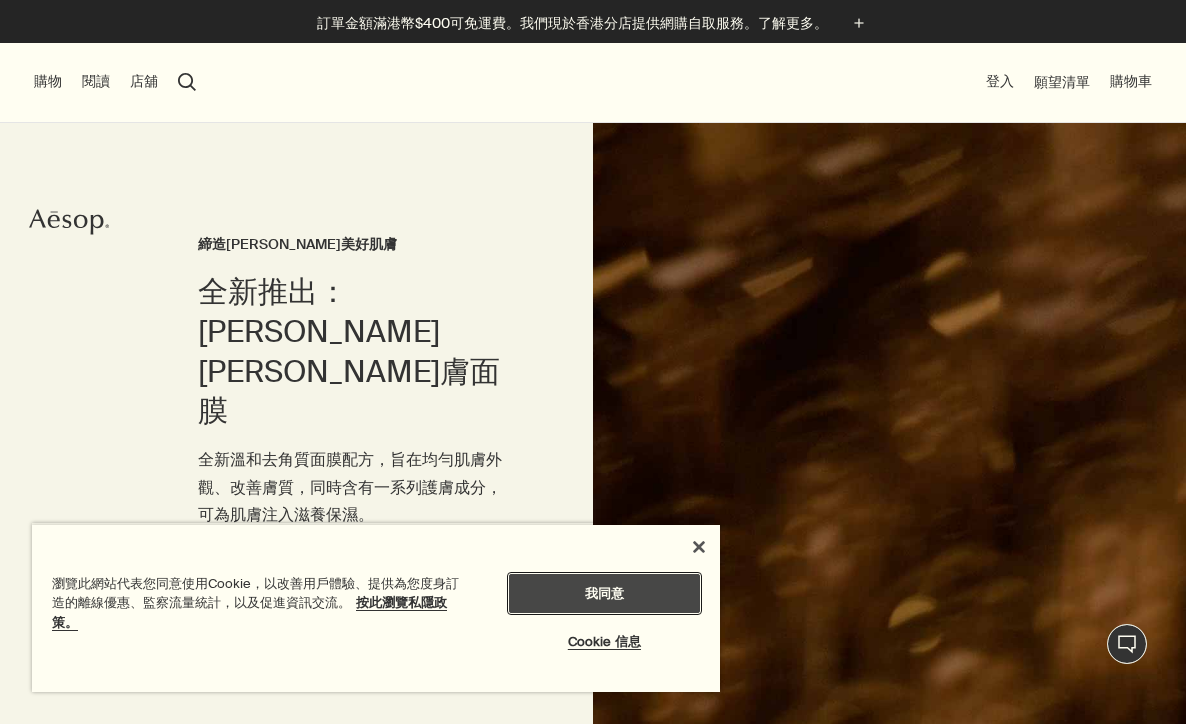 click on "我同意" at bounding box center [604, 593] 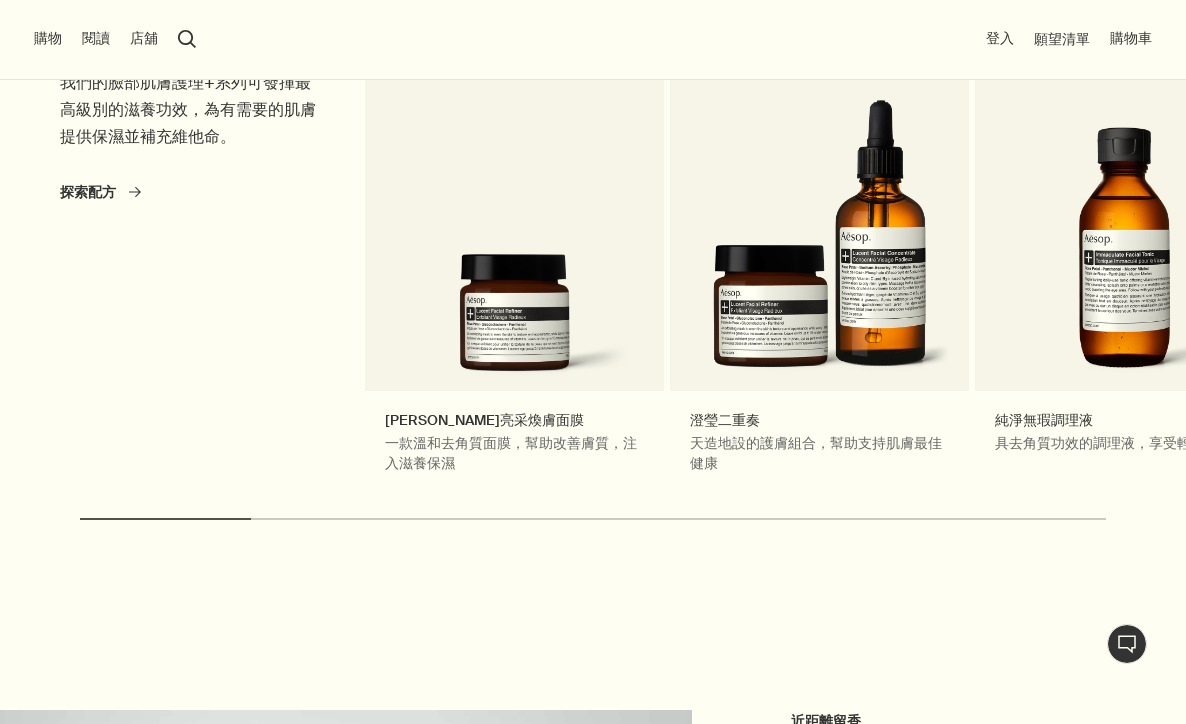 scroll, scrollTop: 1000, scrollLeft: 0, axis: vertical 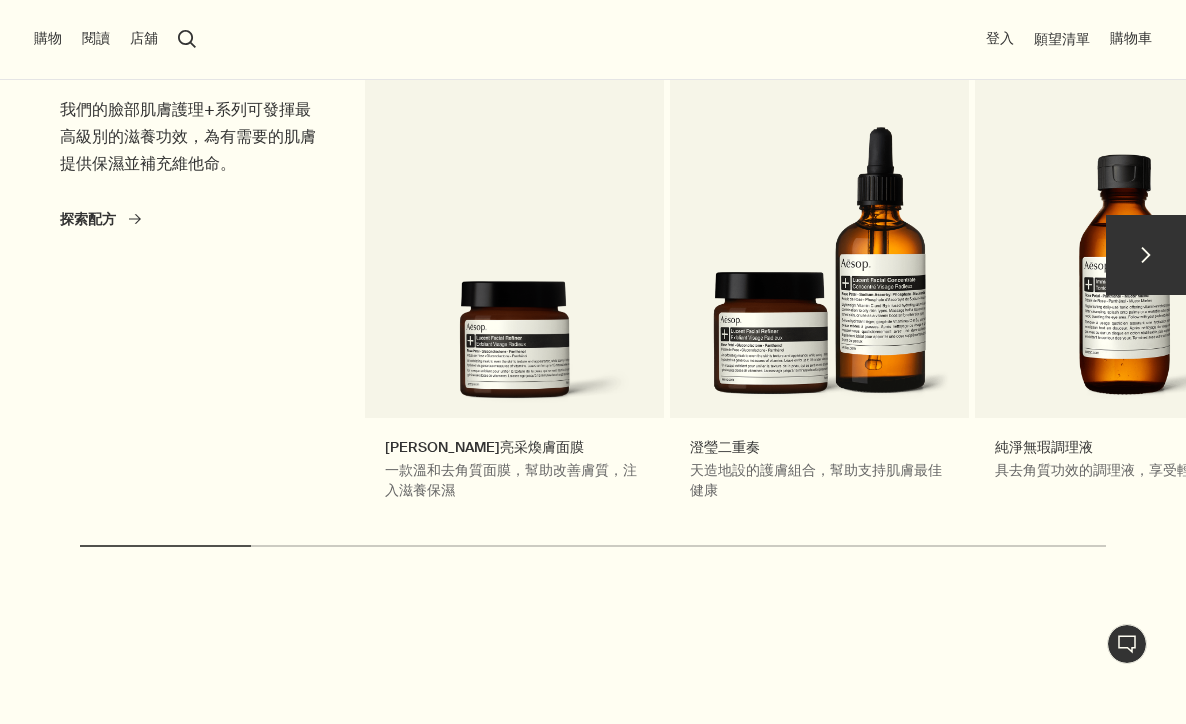 click on "chevron" at bounding box center [1146, 255] 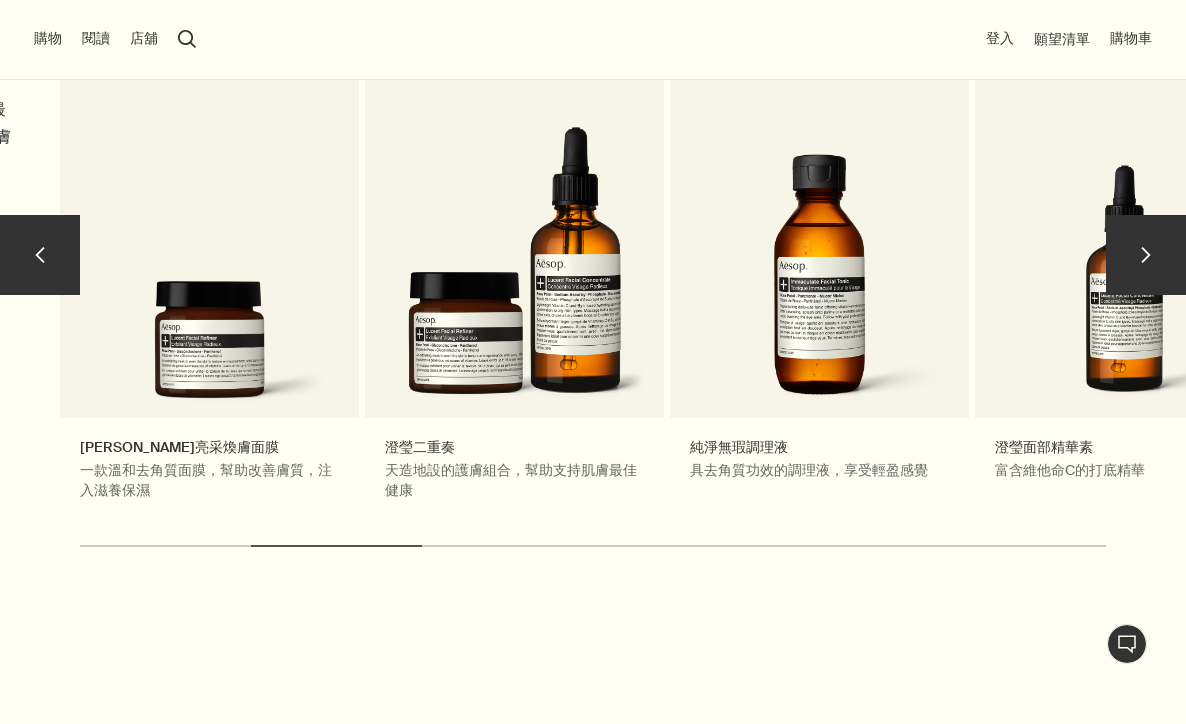 click on "chevron" at bounding box center [1146, 255] 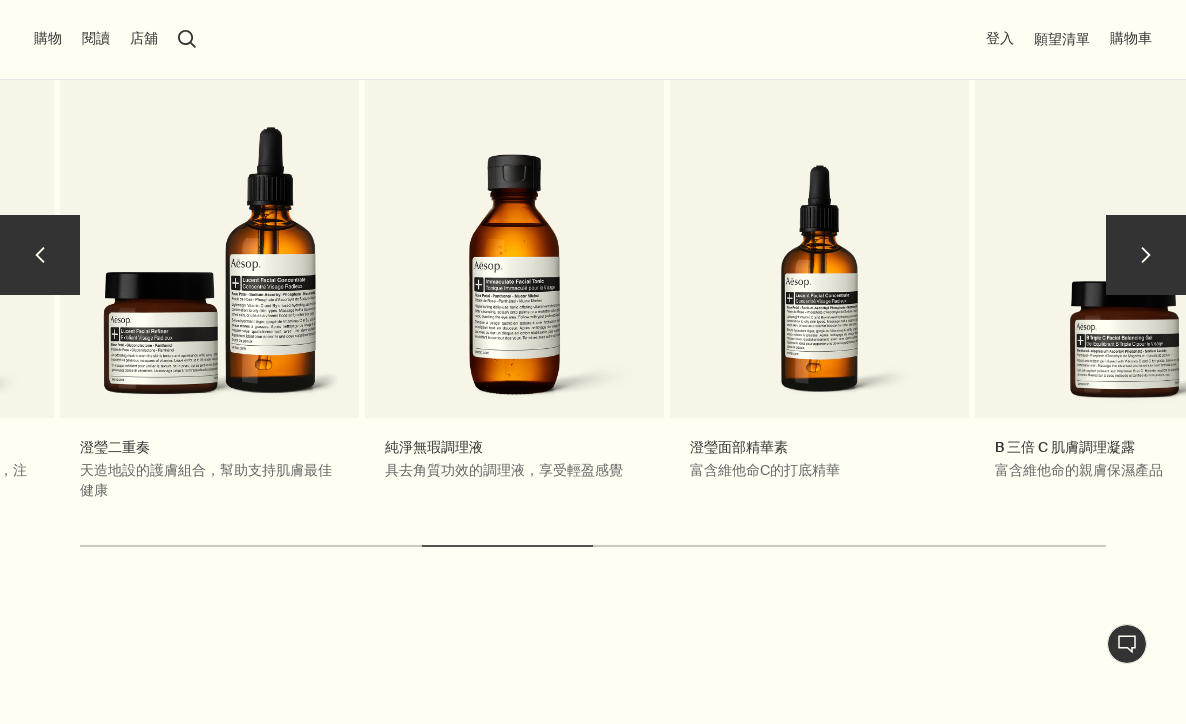 click on "chevron" at bounding box center [1146, 255] 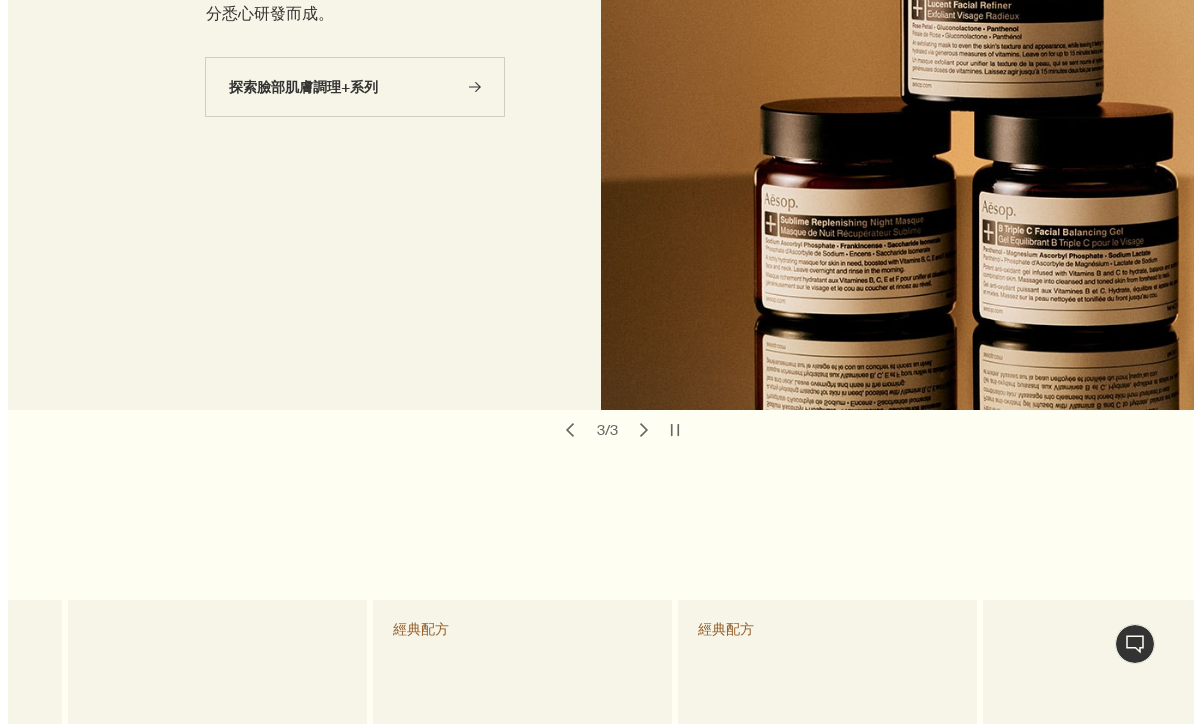 scroll, scrollTop: 0, scrollLeft: 0, axis: both 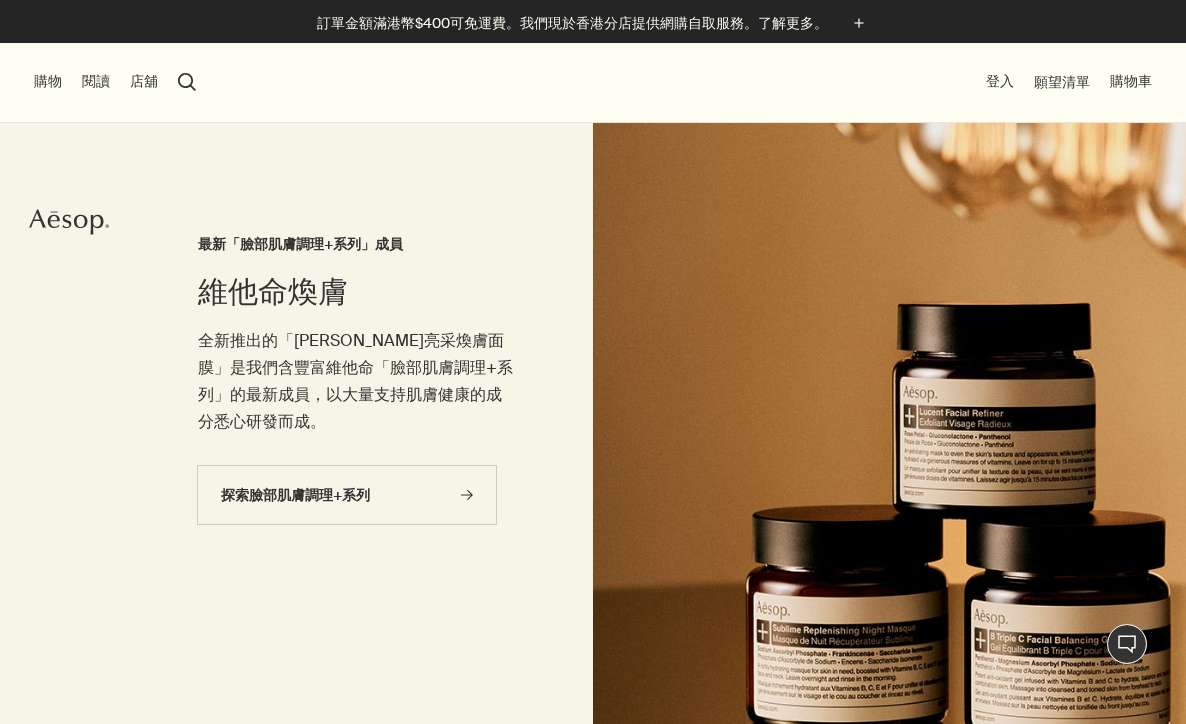 click on "購物" at bounding box center (48, 82) 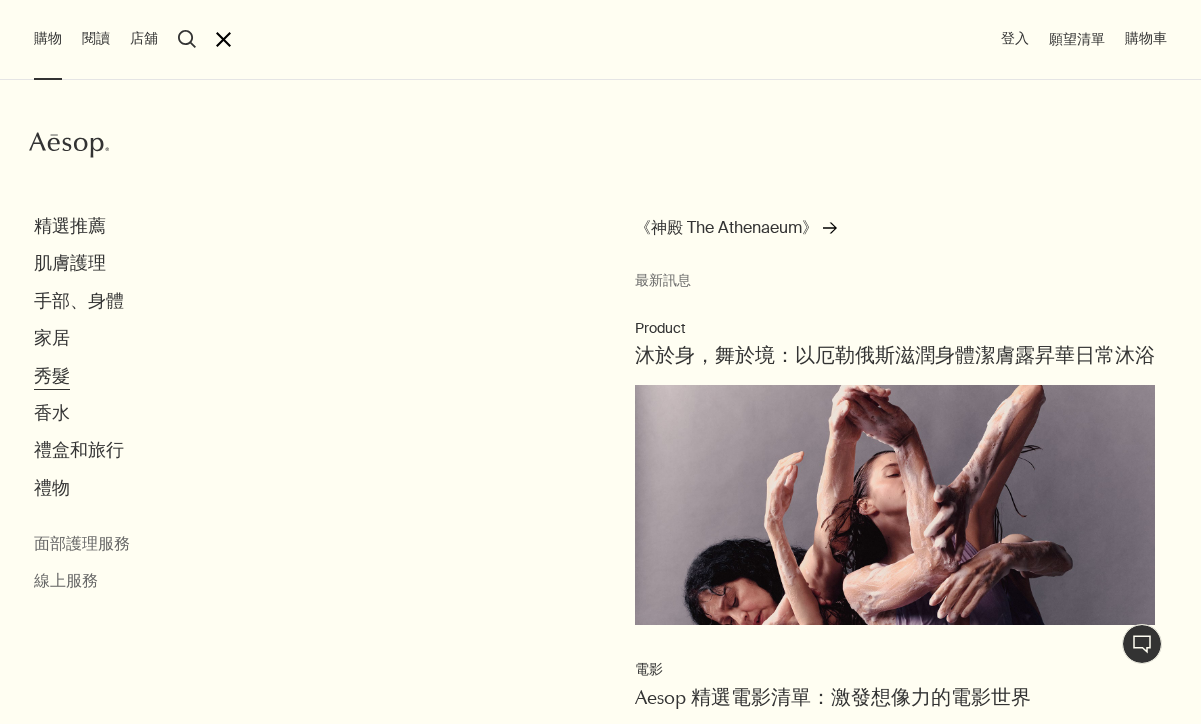 click on "秀髮" at bounding box center [52, 376] 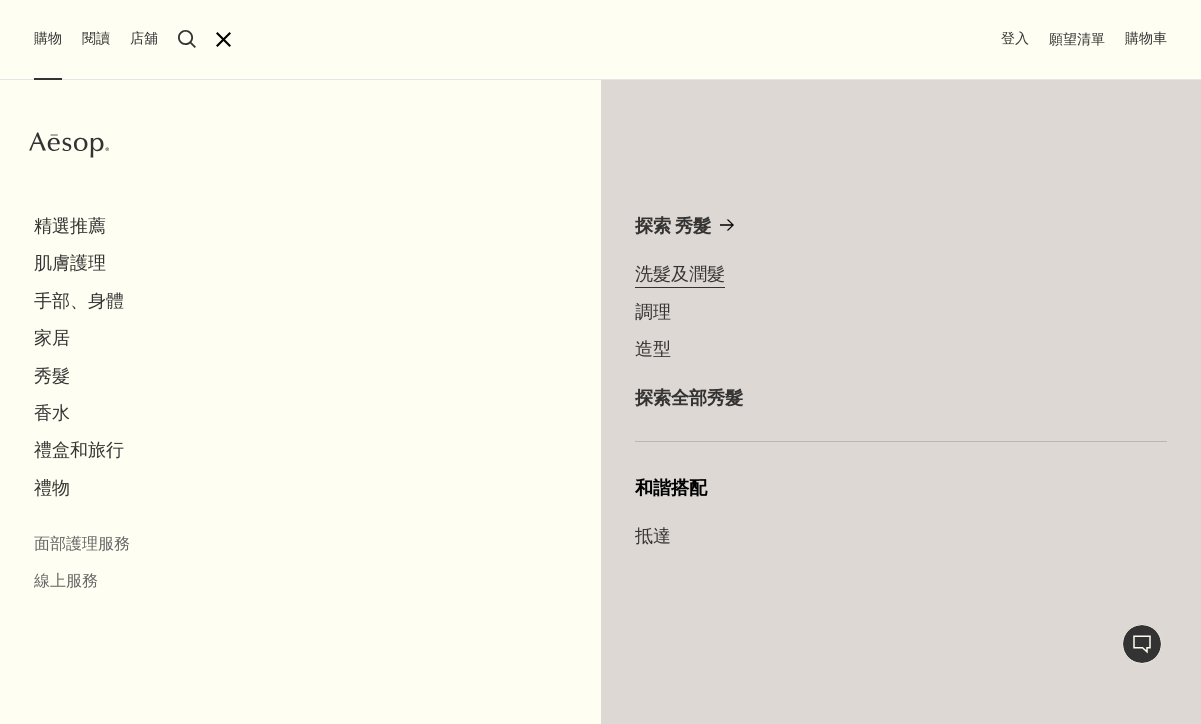 click on "洗髮及潤髮" at bounding box center (680, 274) 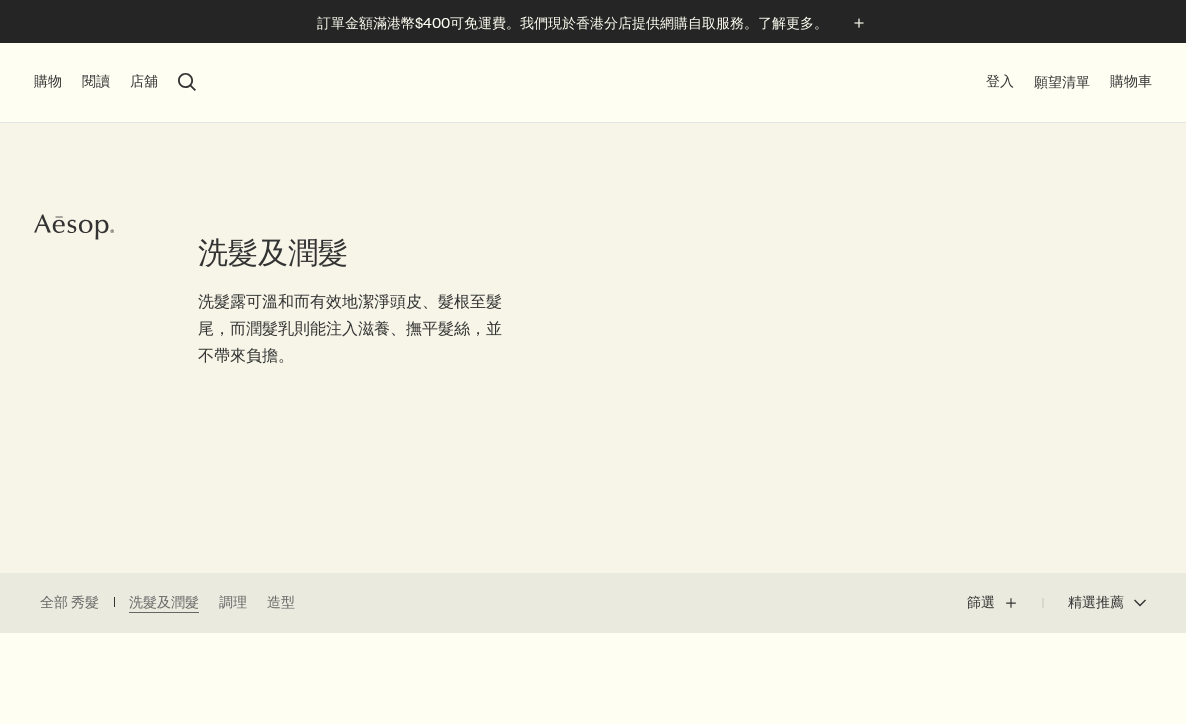 scroll, scrollTop: 0, scrollLeft: 0, axis: both 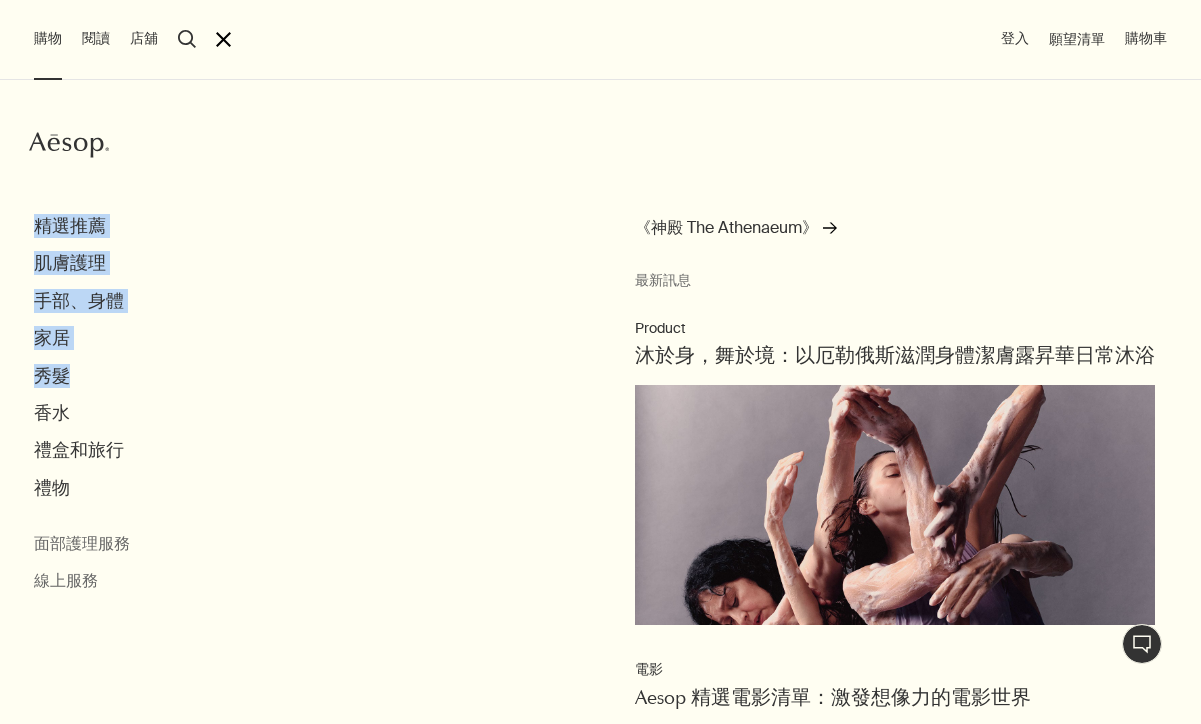 click on "Aesop 精選推薦 肌膚護理 手部、身體 家居 秀髮 香水 禮盒和旅行 禮物 面部護理服務 線上服務 《神殿 The Athenaeum》 rightArrow 最新訊息 Product 沐於身，舞於境：以厄勒俄斯滋潤身體潔膚露昇華日常沐浴 電影 Aesop 精選電影清單：激發想像力的電影世界 電影 〈日常皂劇〉：致敬電影藝術的禮贈獻演 散文 以書法傳遞感恩摯情：2023 歡慶秋夕 建築 Aesop 香氛櫃：令人難忘的獨特香水體驗" at bounding box center (600, 402) 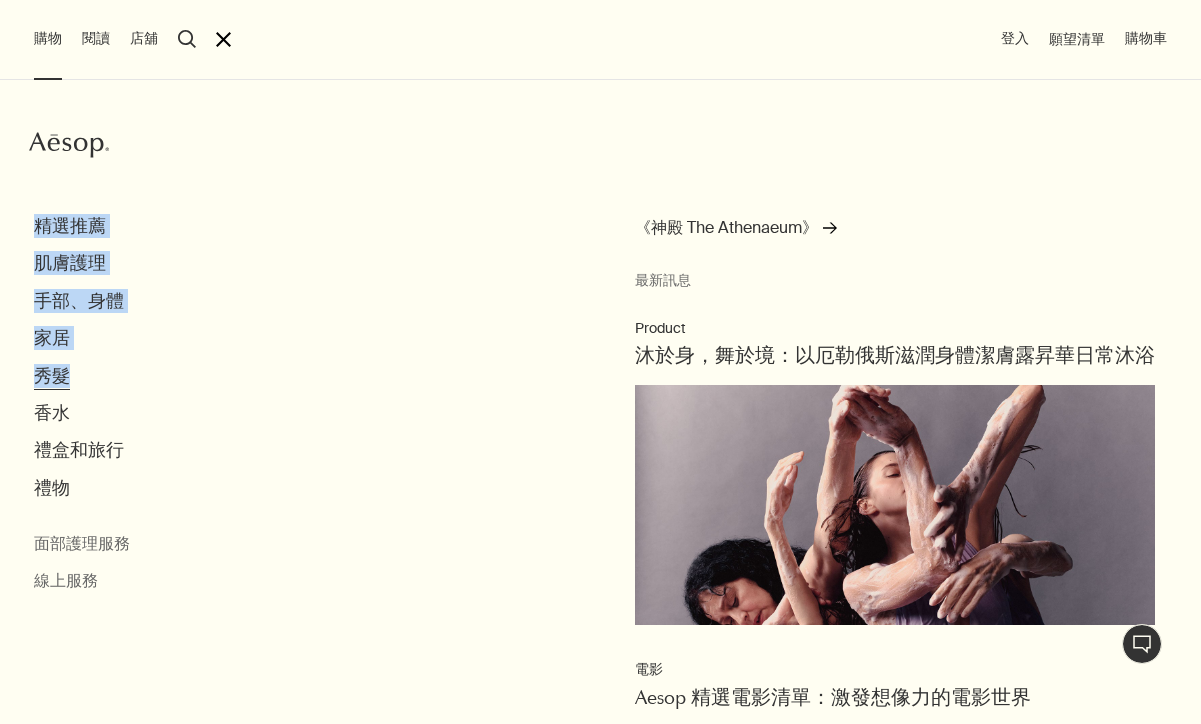 click on "秀髮" at bounding box center [52, 376] 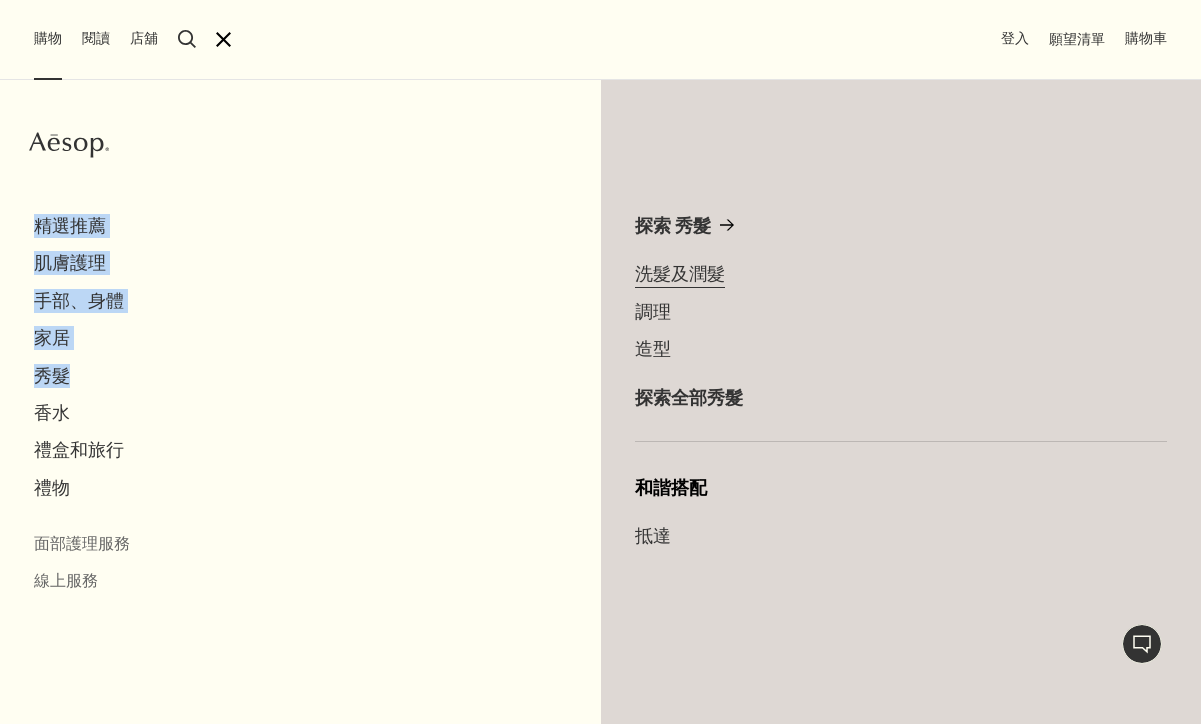click on "洗髮及潤髮" at bounding box center (680, 274) 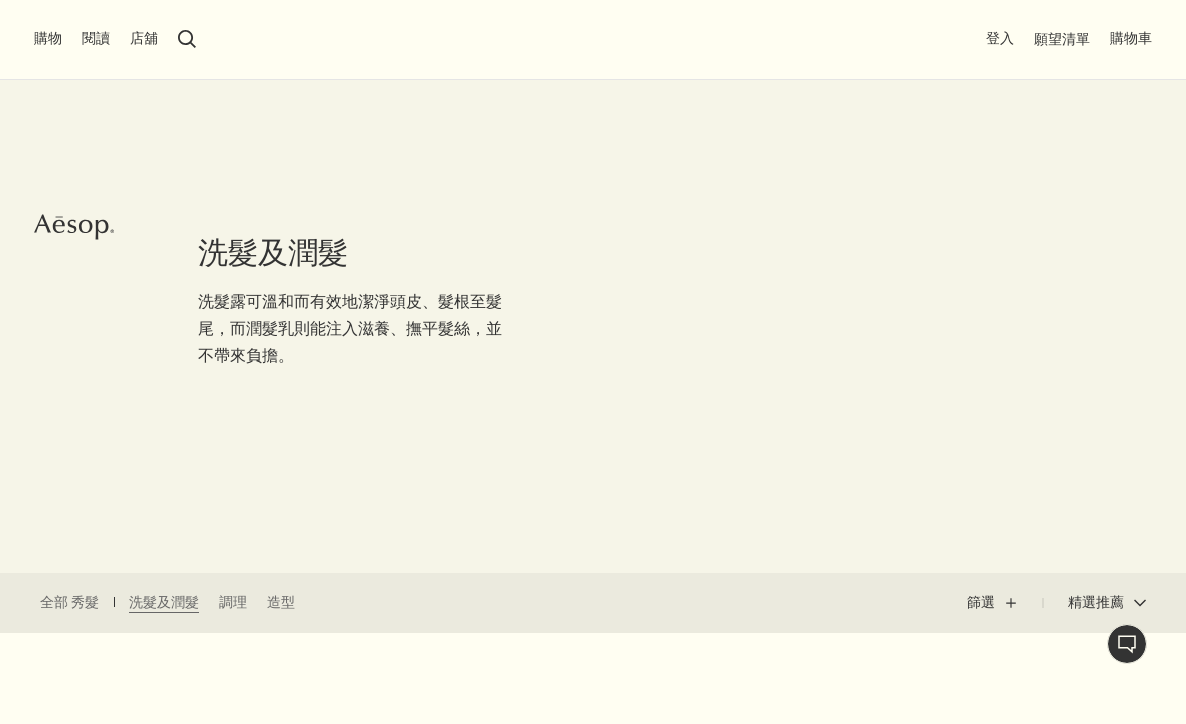 scroll, scrollTop: 0, scrollLeft: 0, axis: both 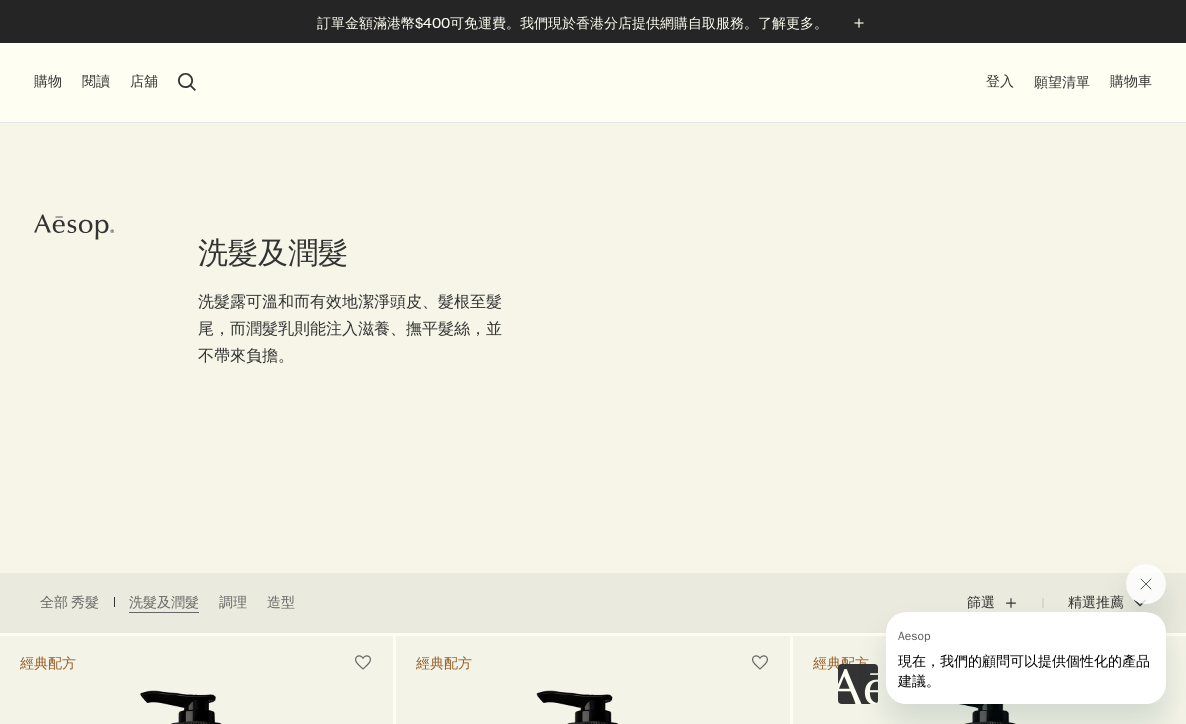 click on "購物" at bounding box center (48, 82) 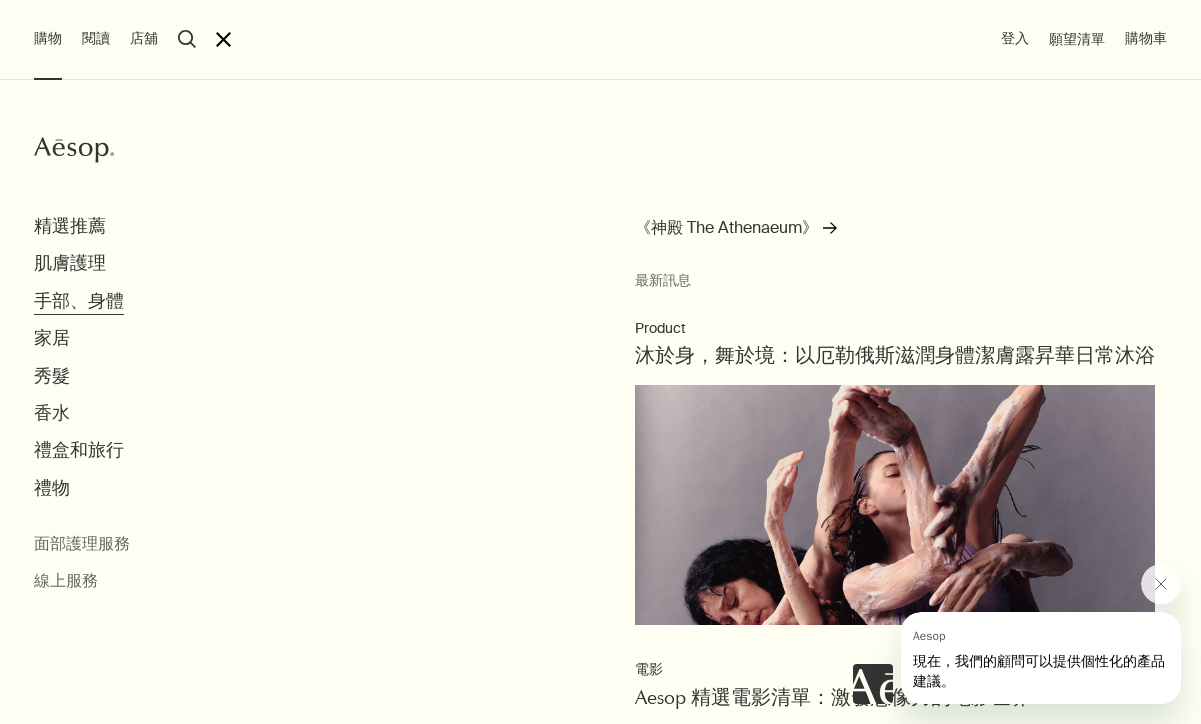 click on "手部、身體" at bounding box center [79, 301] 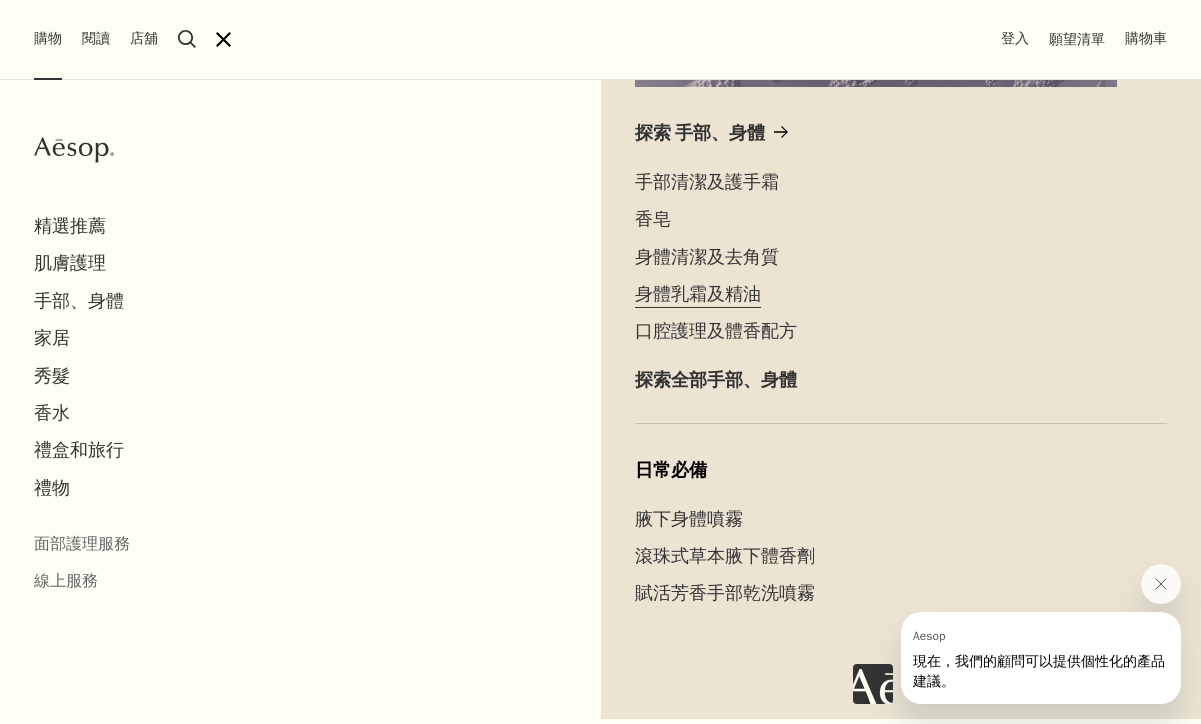 scroll, scrollTop: 500, scrollLeft: 0, axis: vertical 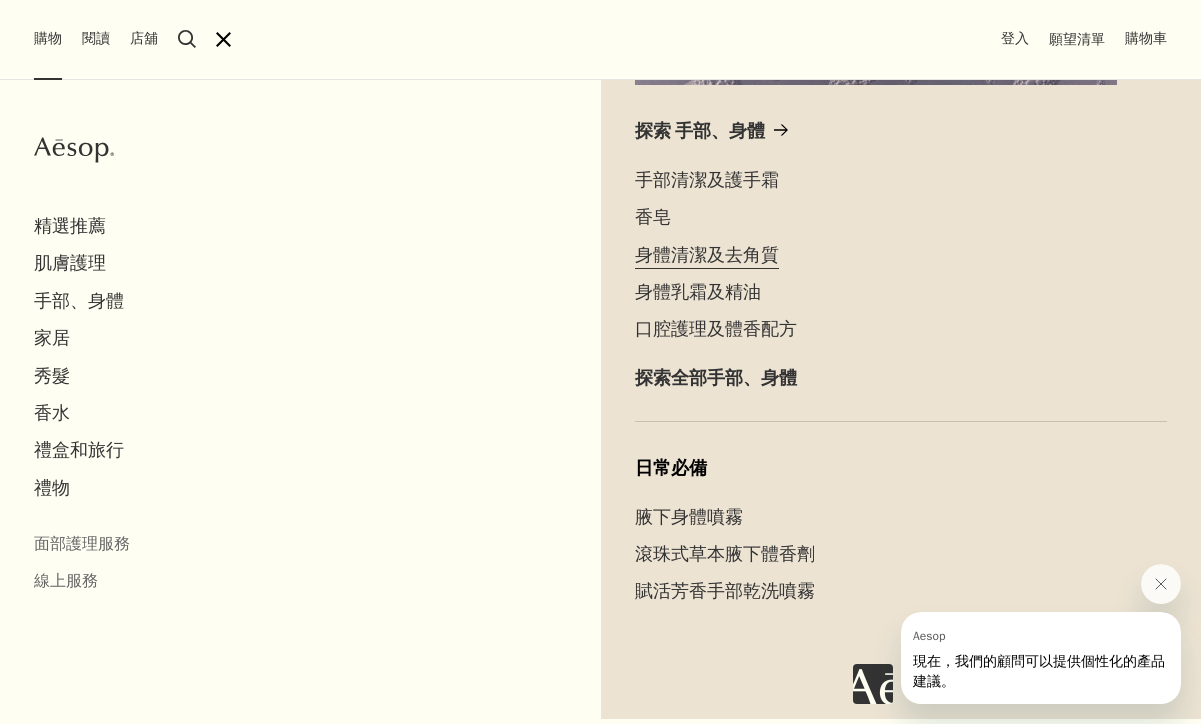 click on "身體清潔及去角質" at bounding box center (707, 255) 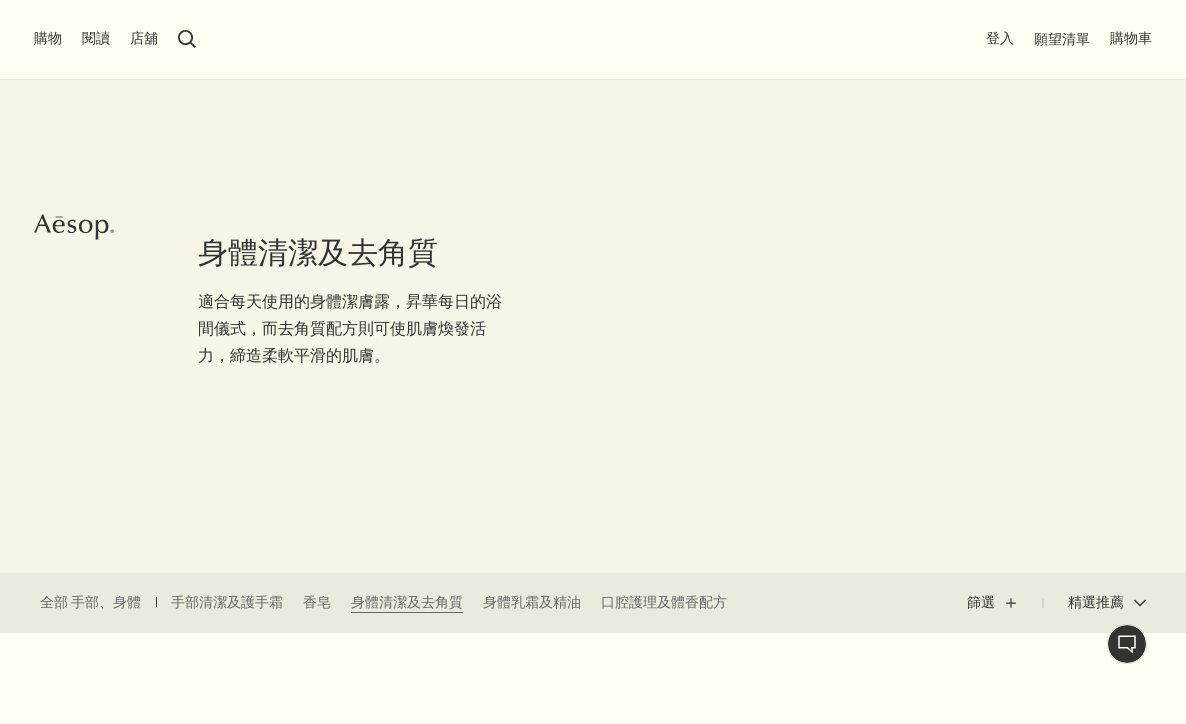 scroll, scrollTop: 0, scrollLeft: 0, axis: both 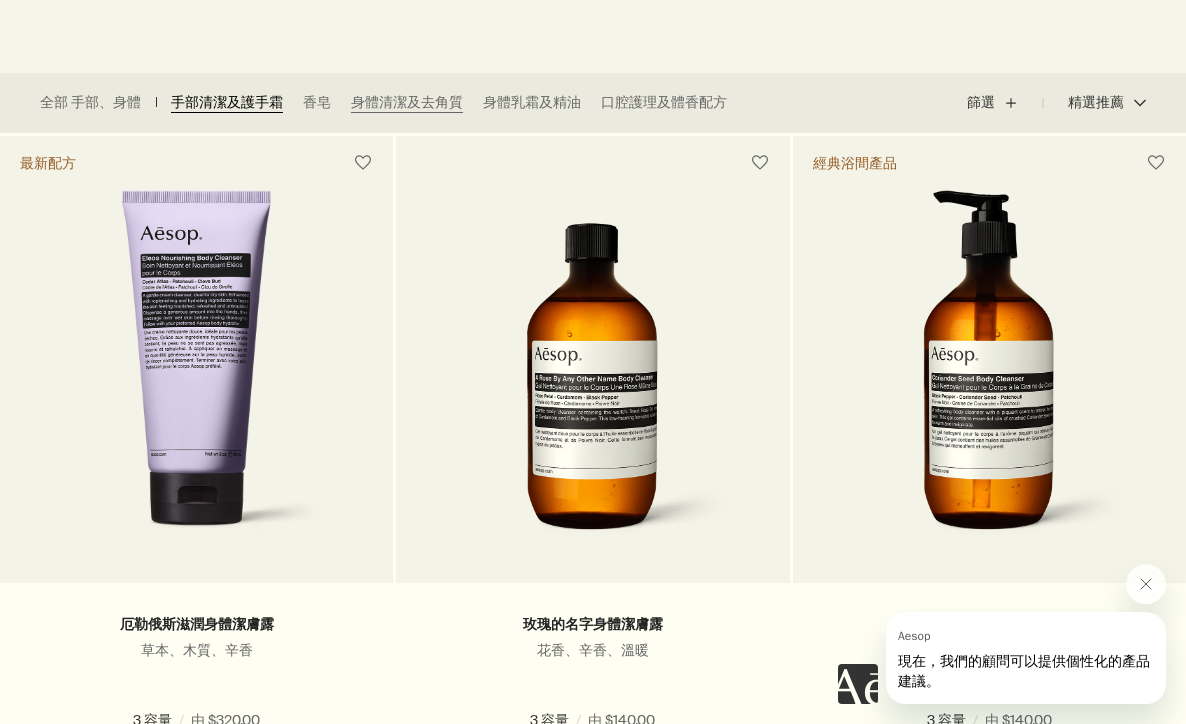 click on "手部清潔及護手霜" at bounding box center (227, 103) 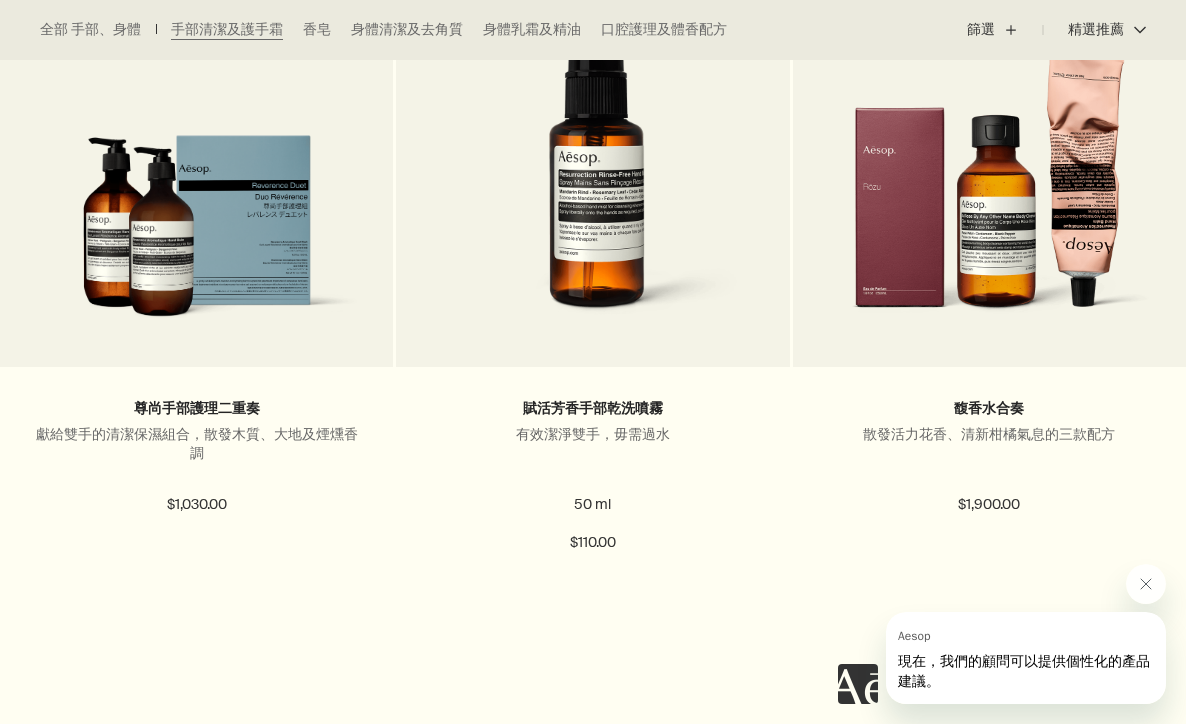 scroll, scrollTop: 2900, scrollLeft: 0, axis: vertical 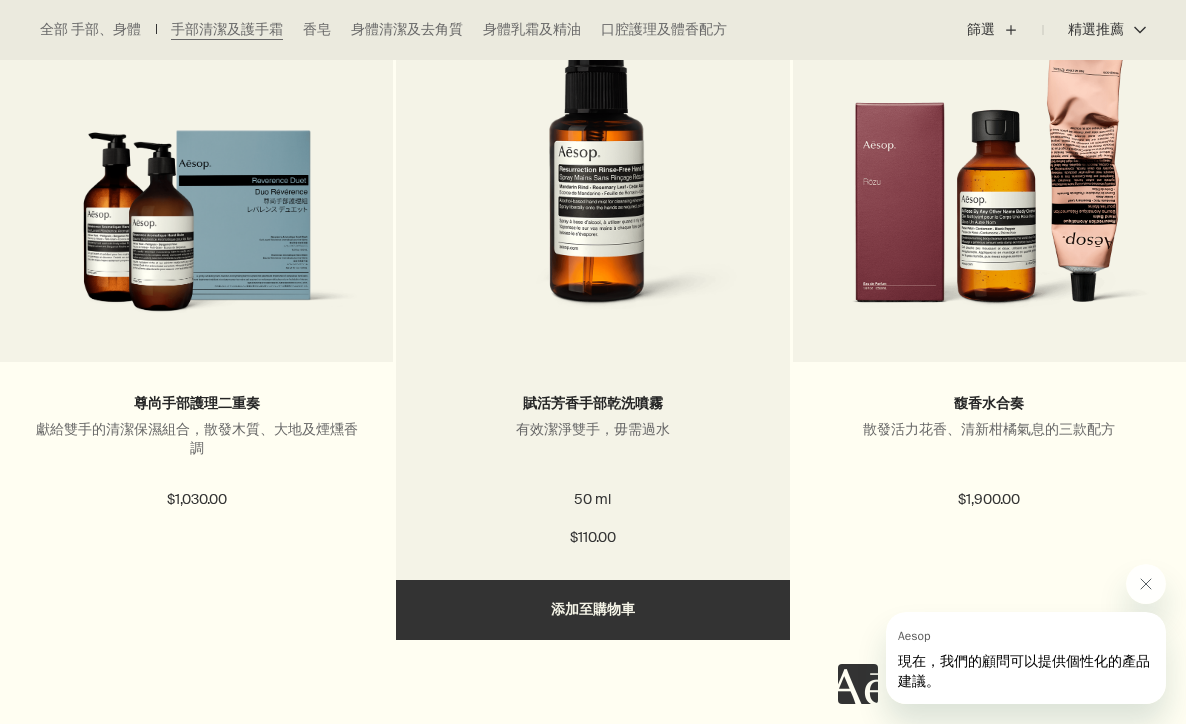 click at bounding box center [592, 162] 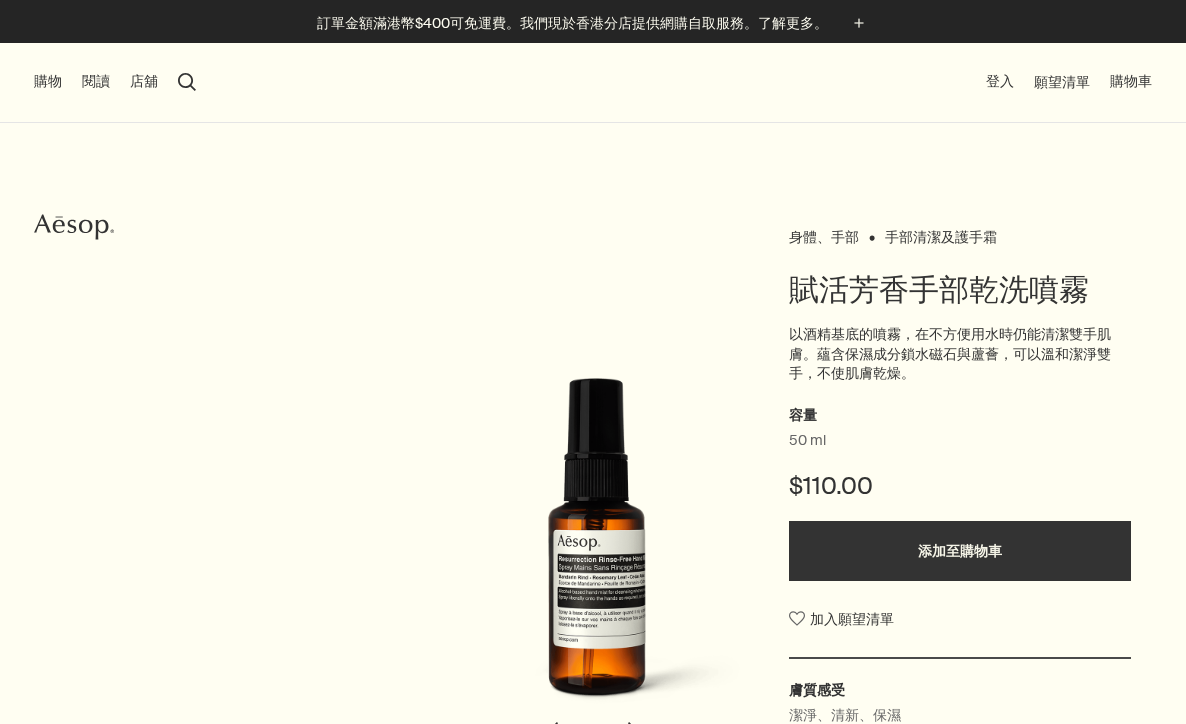 scroll, scrollTop: 0, scrollLeft: 0, axis: both 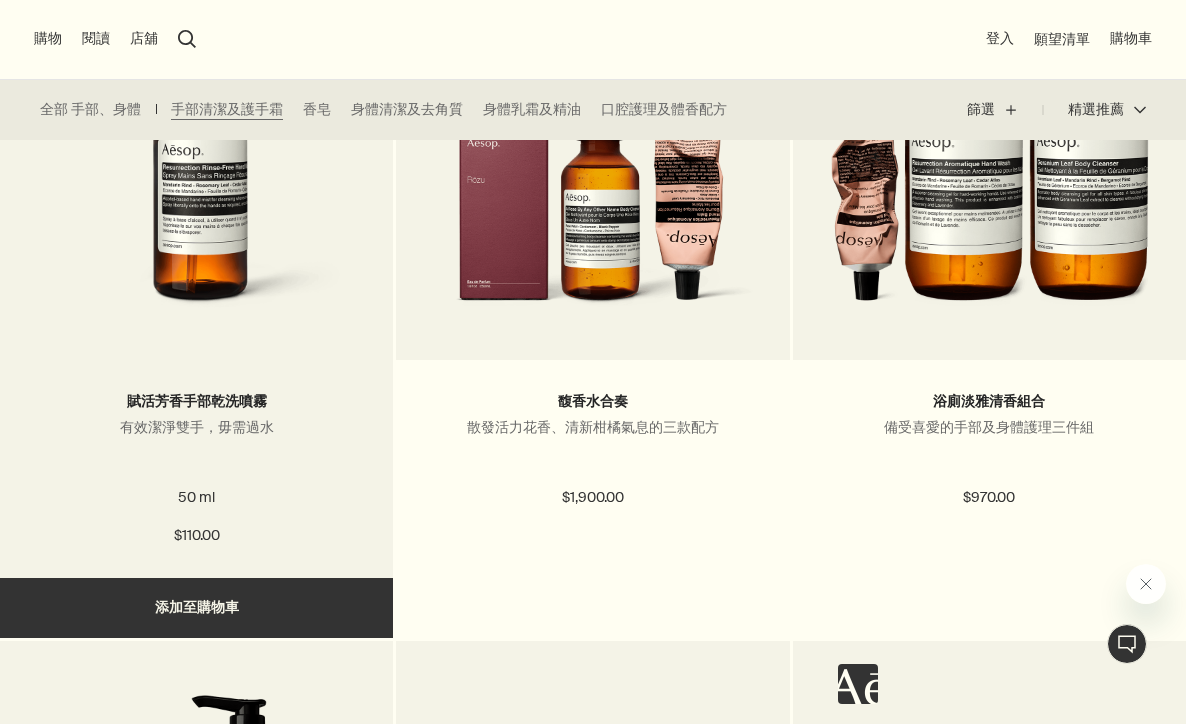 click at bounding box center (196, 160) 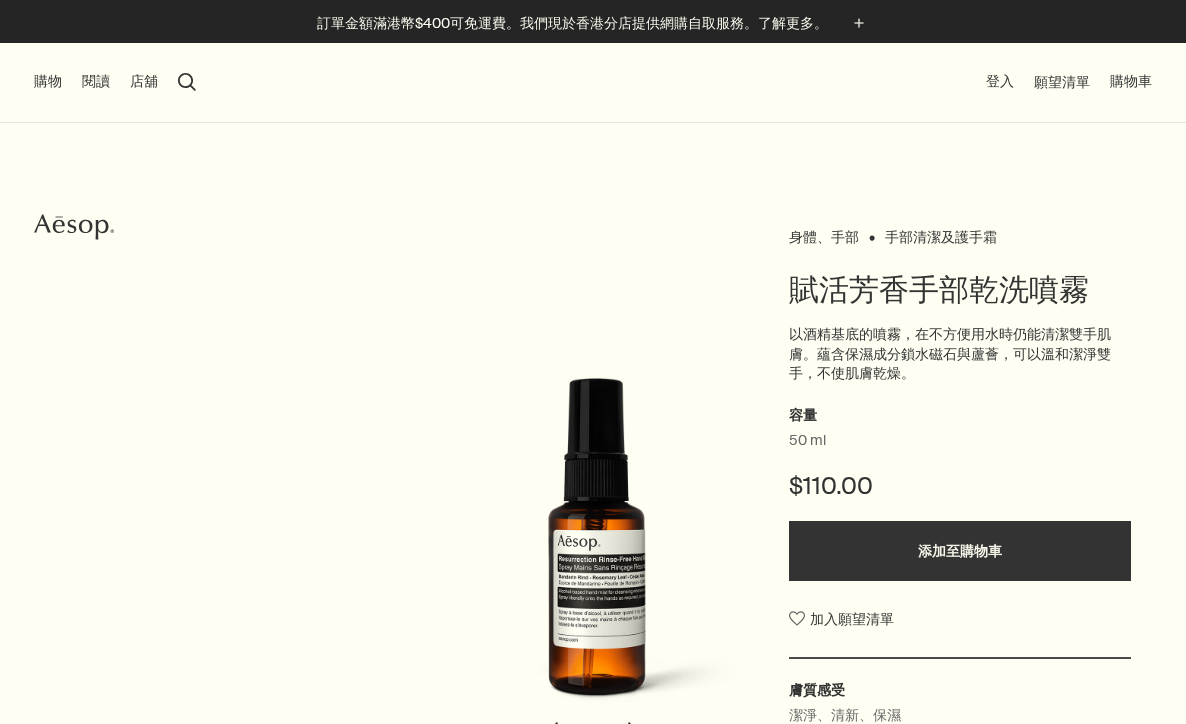 scroll, scrollTop: 0, scrollLeft: 0, axis: both 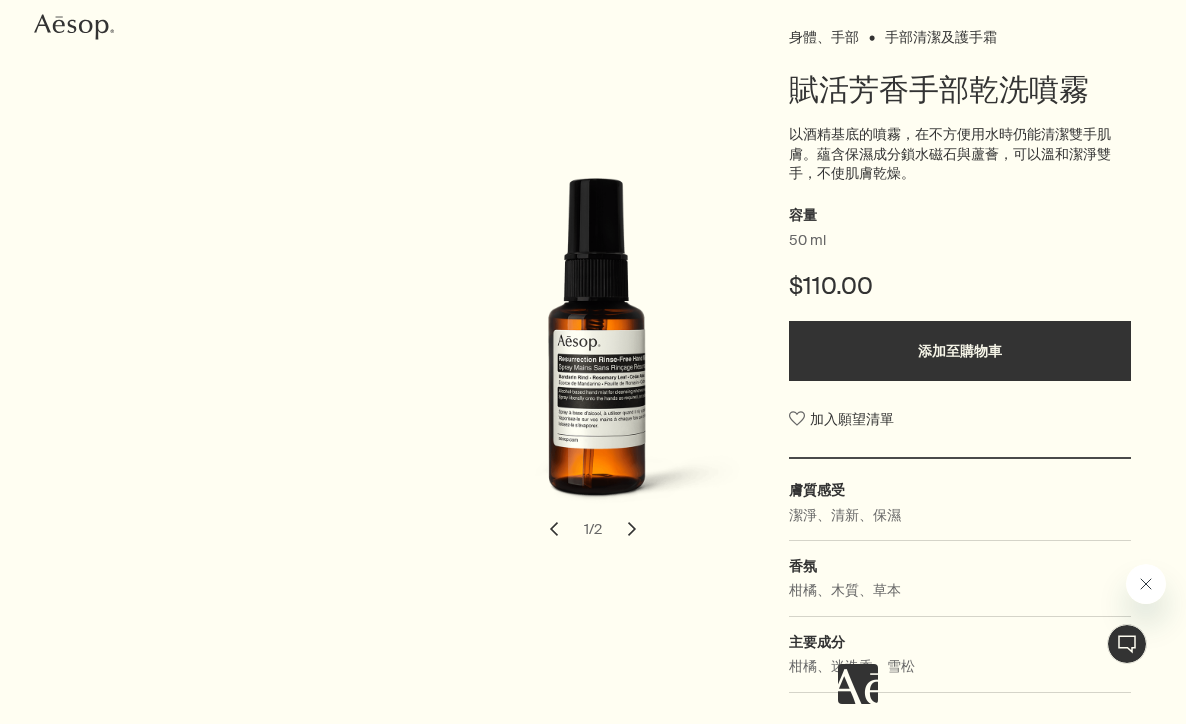 click at bounding box center (1146, 584) 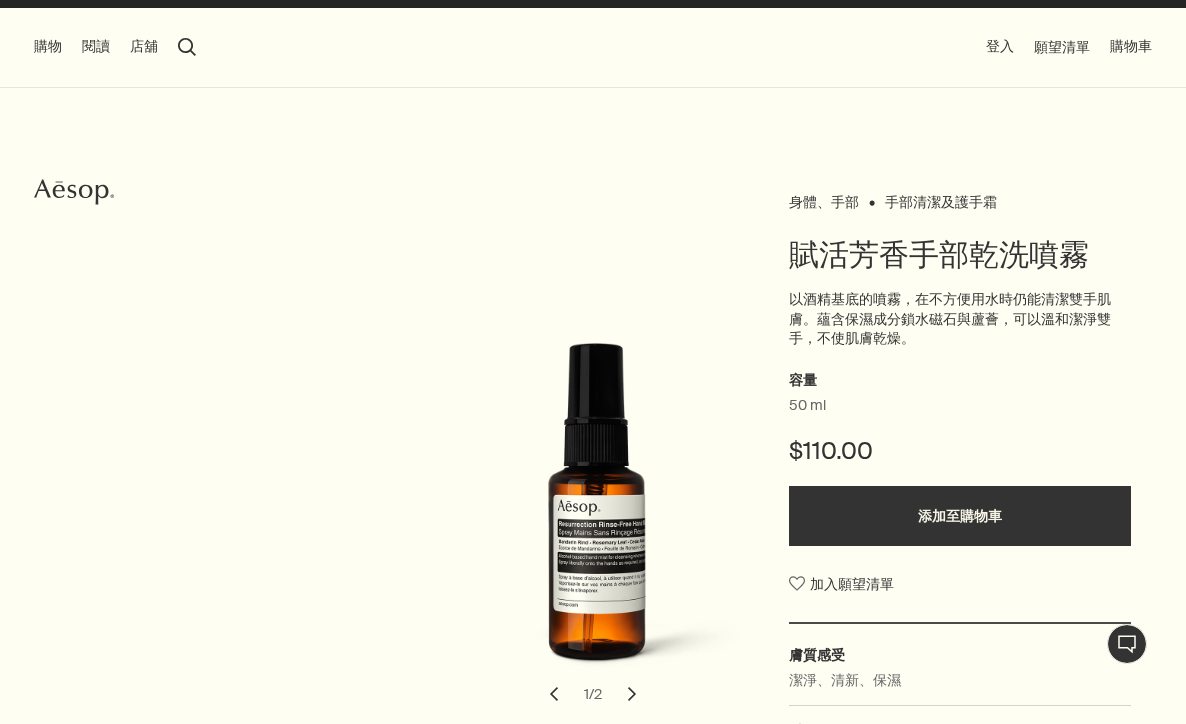 scroll, scrollTop: 0, scrollLeft: 0, axis: both 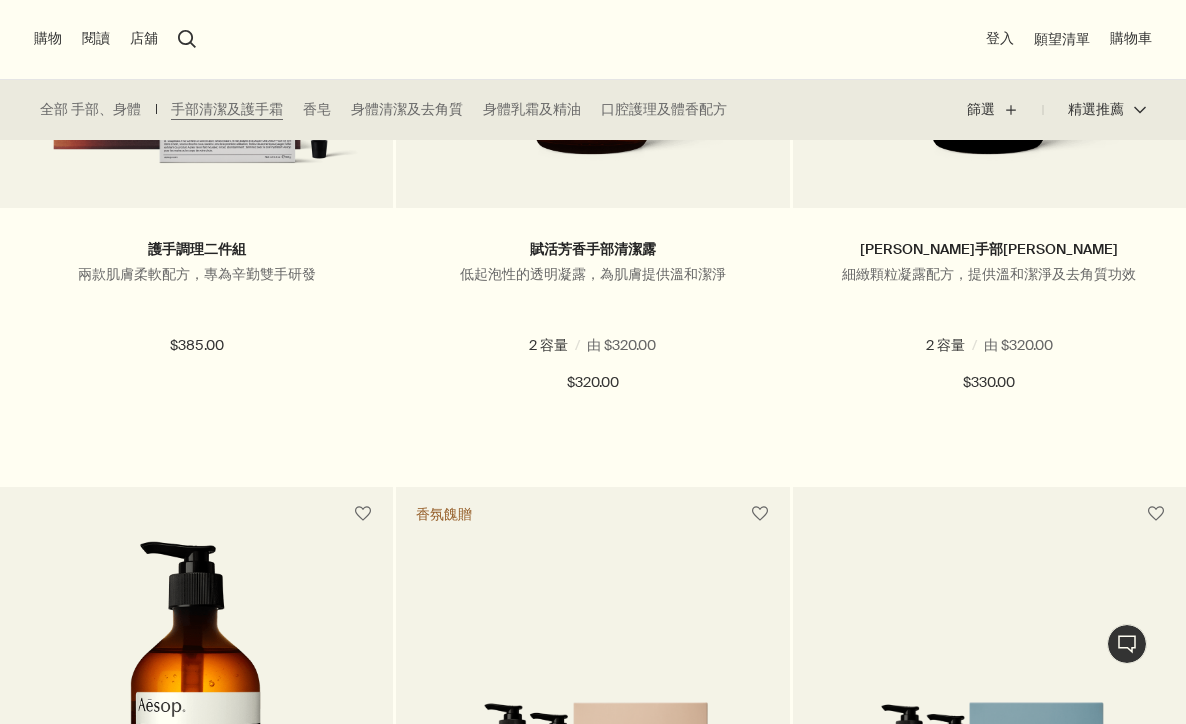 click on "購物" at bounding box center (48, 39) 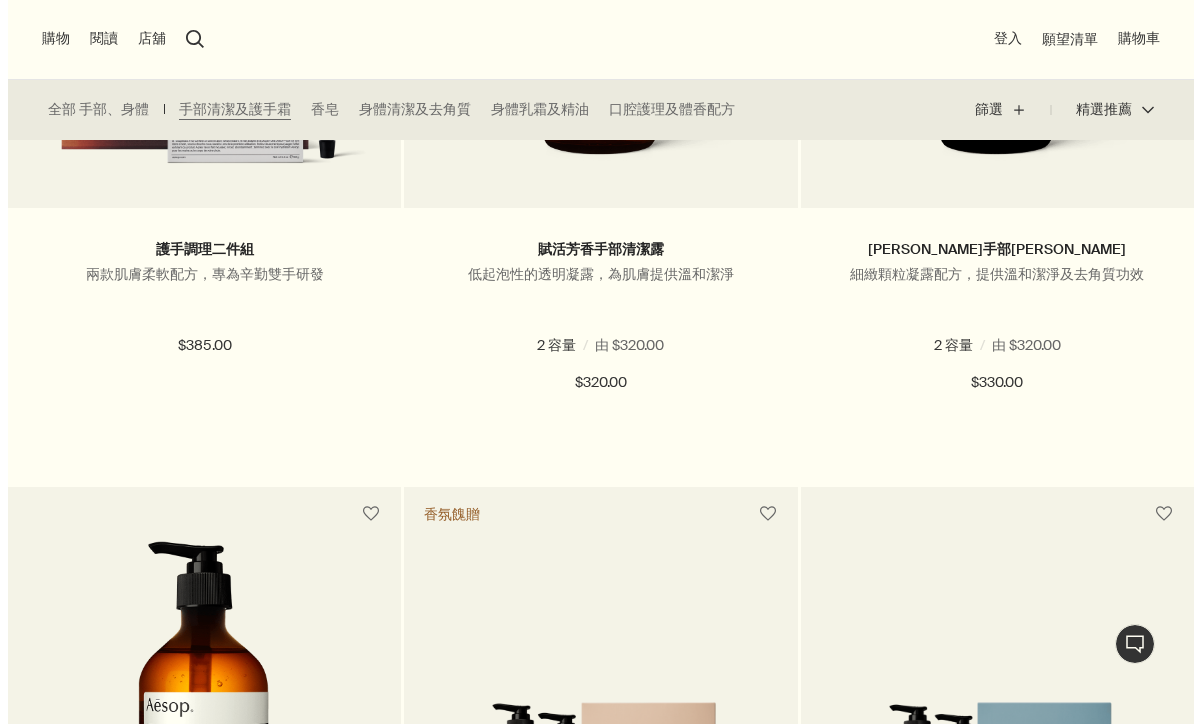 scroll, scrollTop: 1608, scrollLeft: 0, axis: vertical 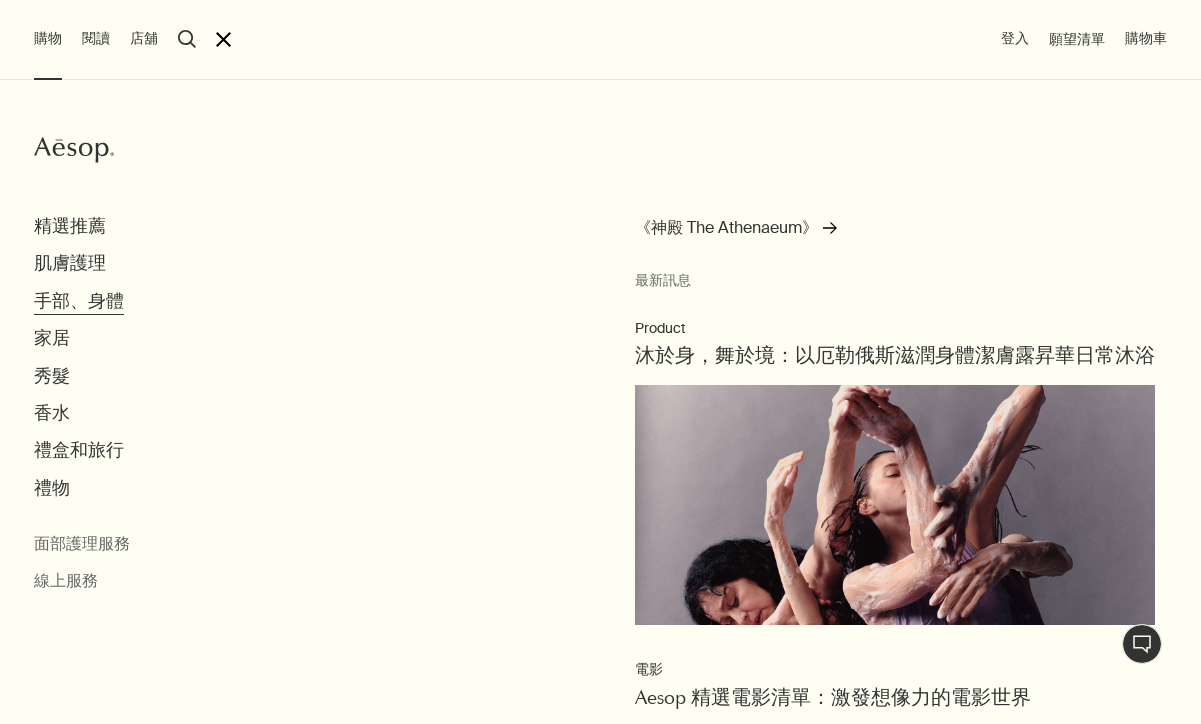 click on "手部、身體" at bounding box center [79, 301] 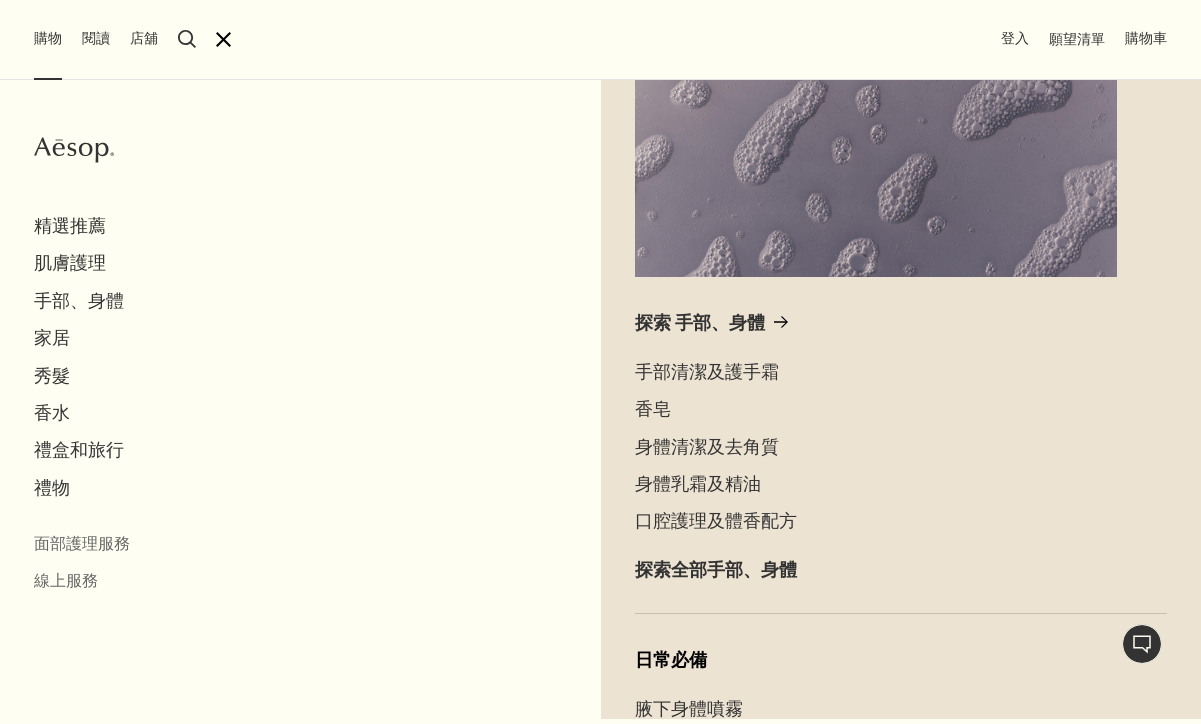 scroll, scrollTop: 300, scrollLeft: 0, axis: vertical 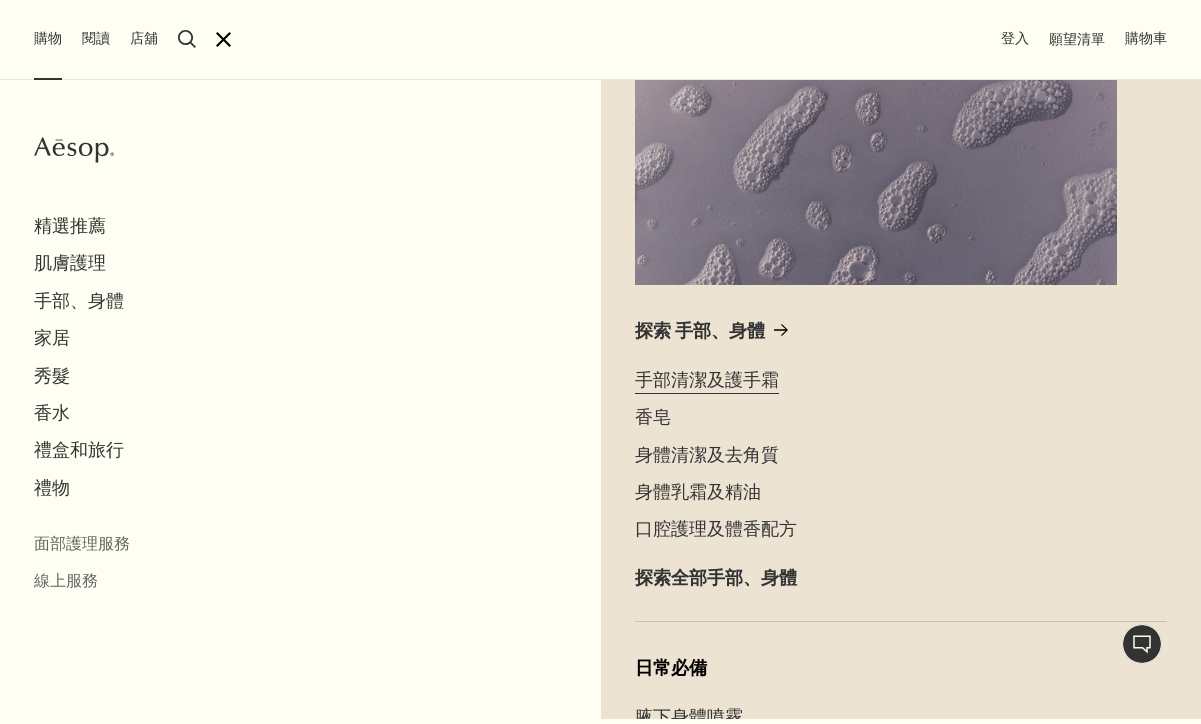 click on "手部清潔及護手霜" at bounding box center (707, 380) 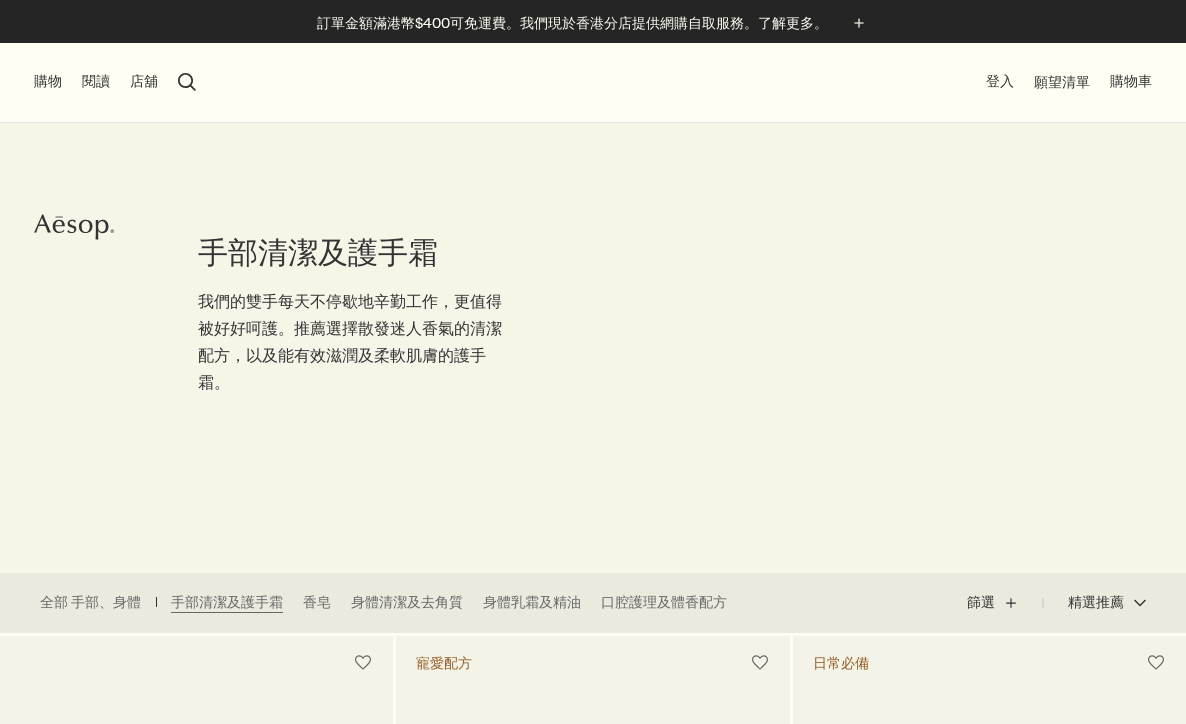 scroll, scrollTop: 400, scrollLeft: 0, axis: vertical 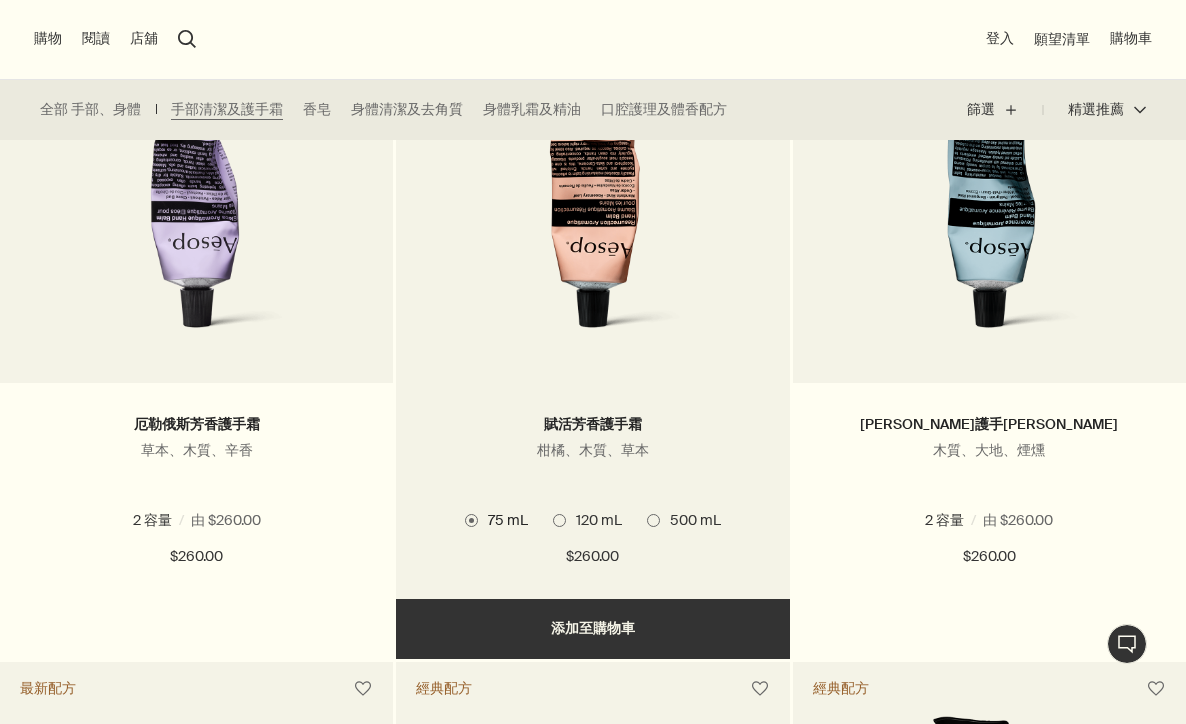 click on "120 mL" at bounding box center (594, 520) 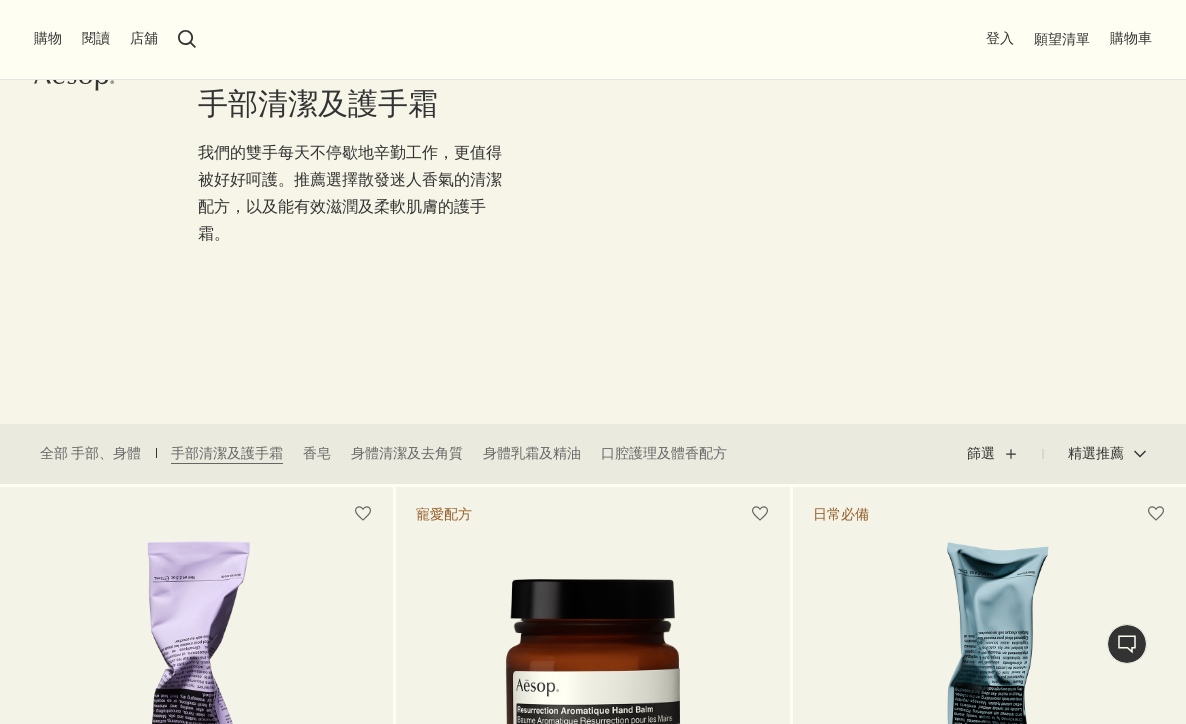 scroll, scrollTop: 0, scrollLeft: 0, axis: both 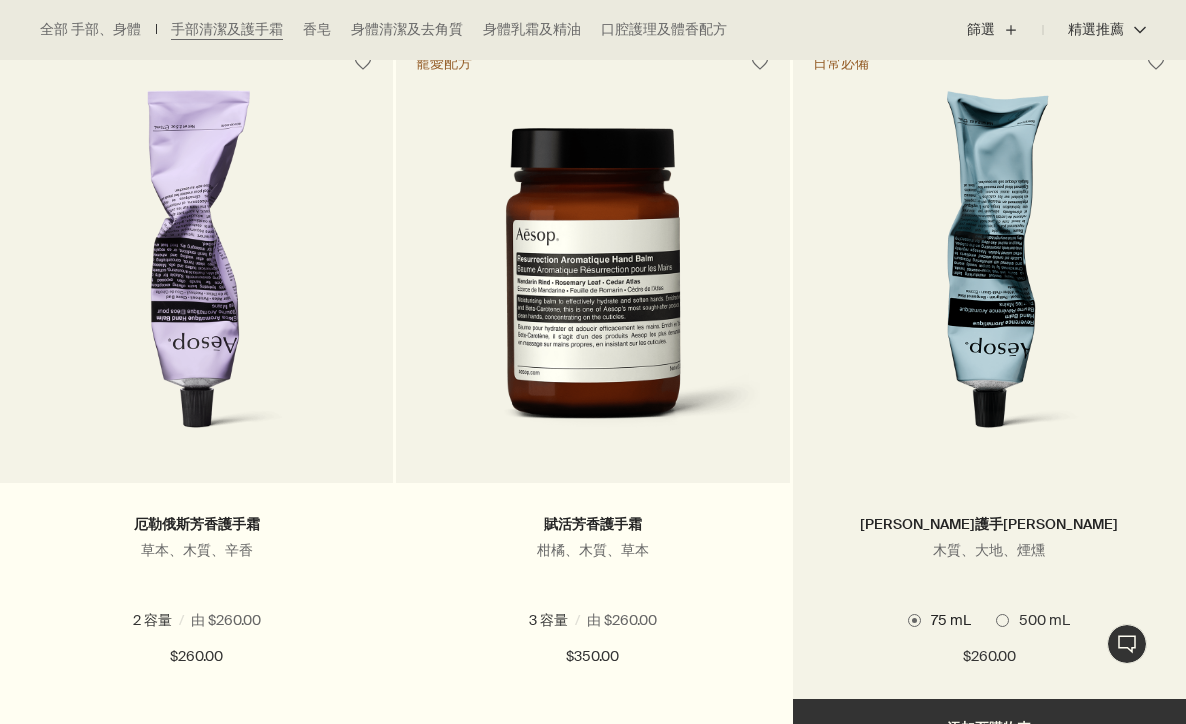 click at bounding box center (989, 271) 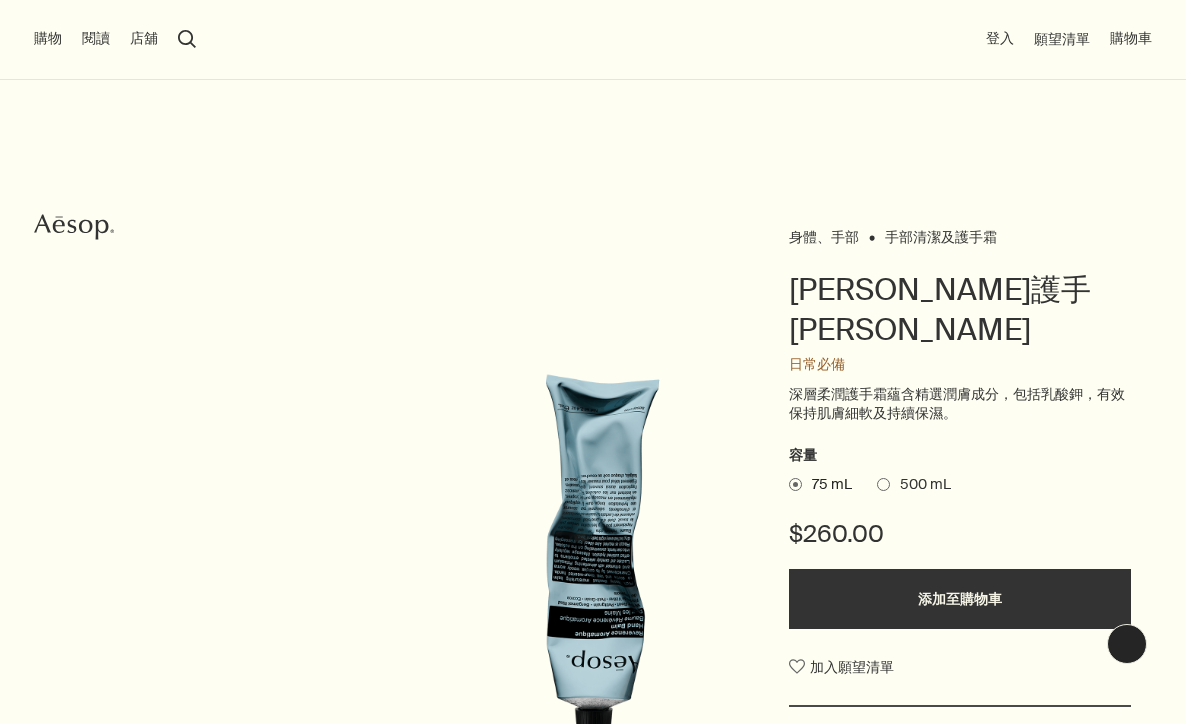 scroll, scrollTop: 0, scrollLeft: 0, axis: both 